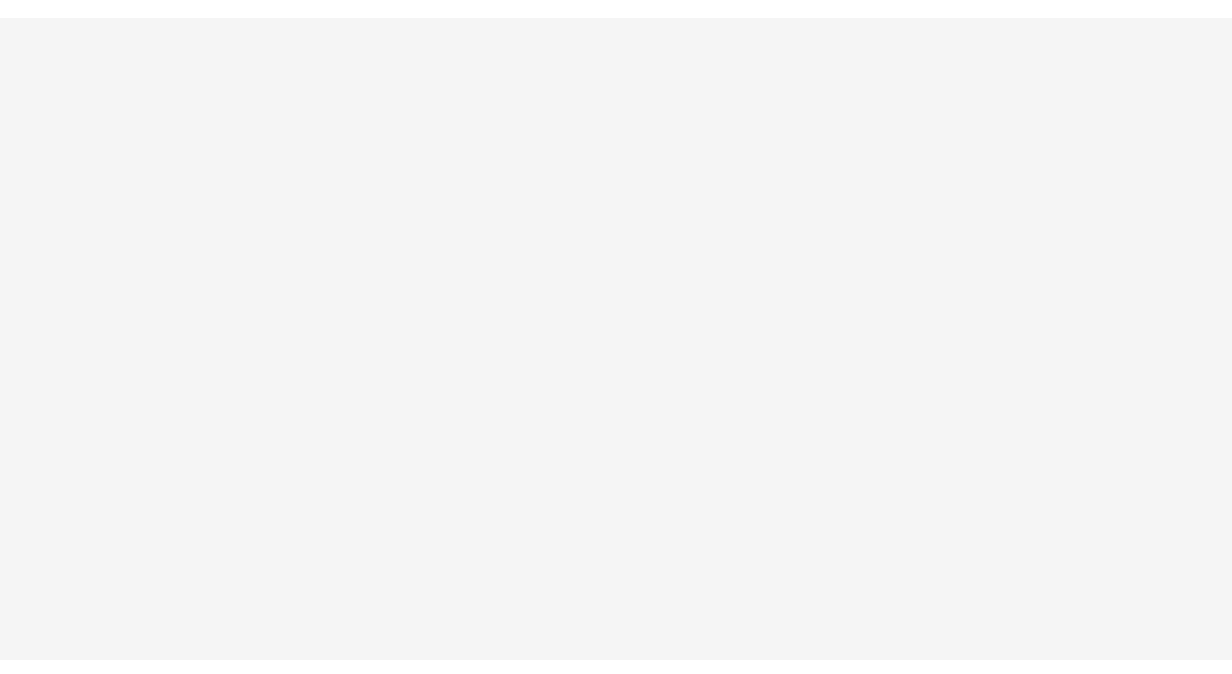 scroll, scrollTop: 0, scrollLeft: 0, axis: both 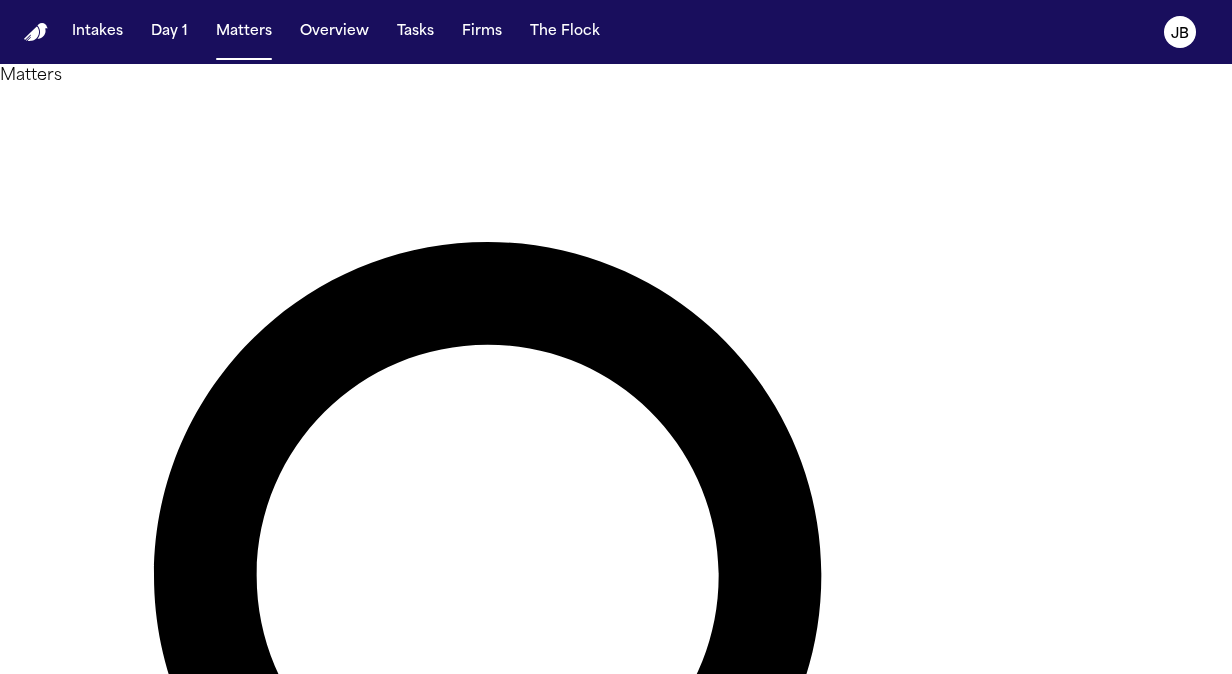 click at bounding box center (80, 1332) 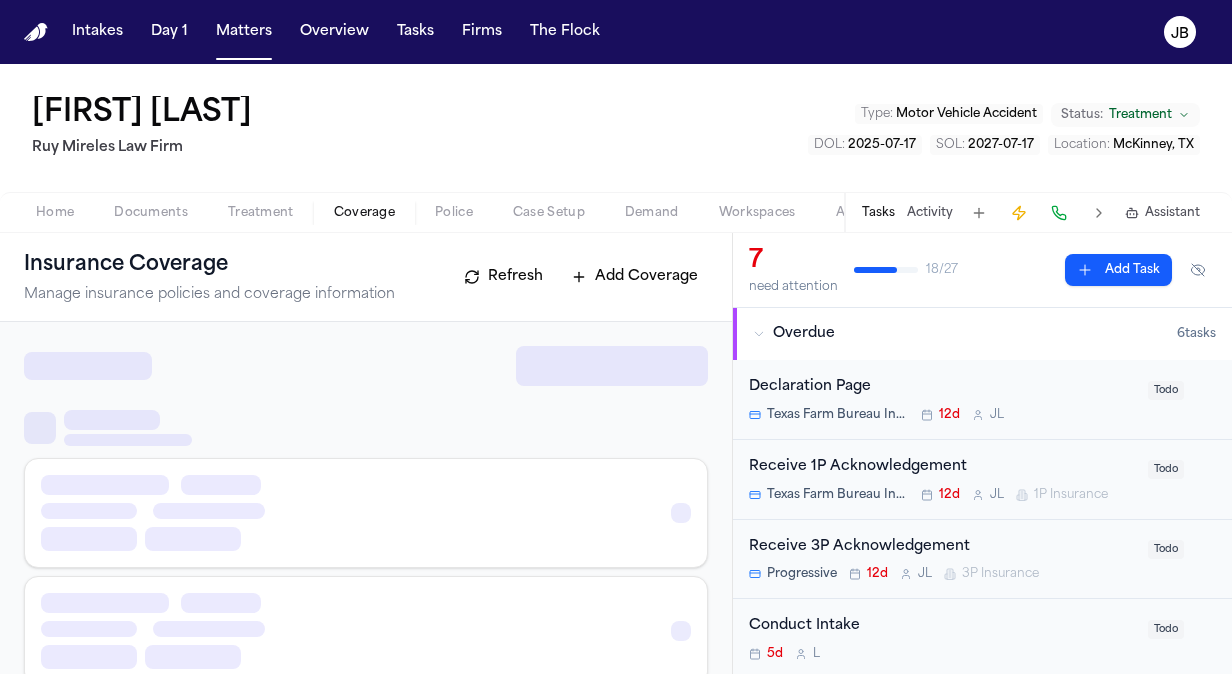 click on "Coverage" at bounding box center [364, 213] 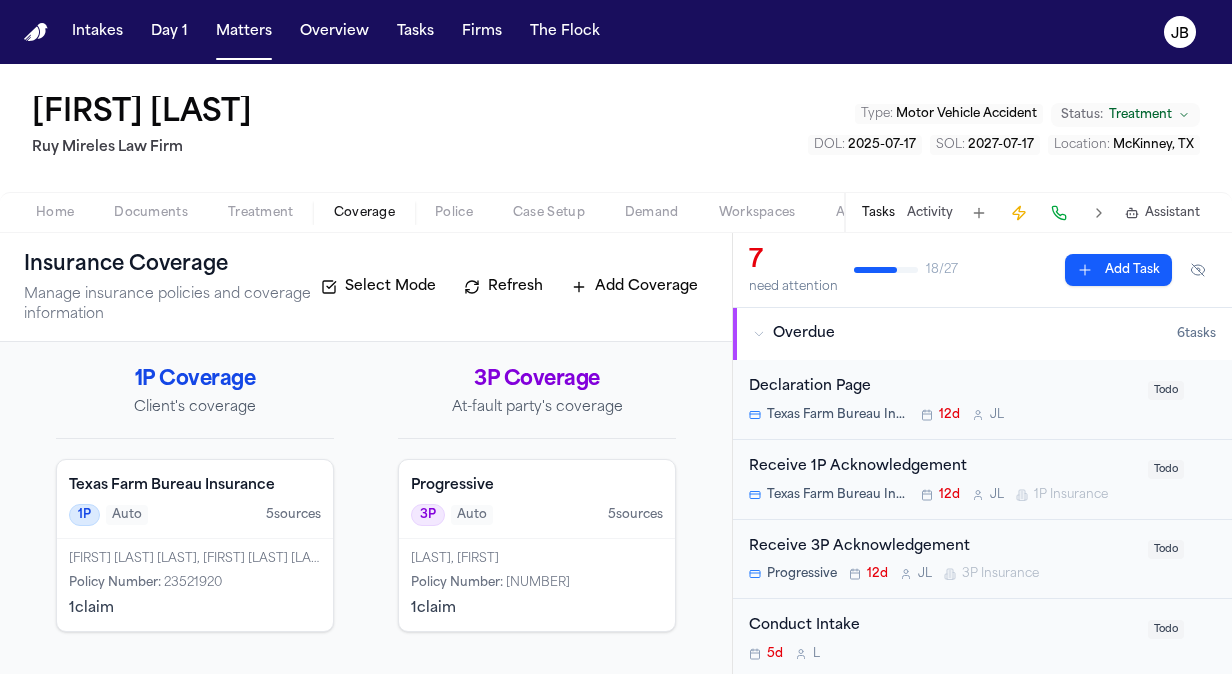 click on "[LAST], [FIRST] Policy Number : [ID] 1 claim" at bounding box center (537, 585) 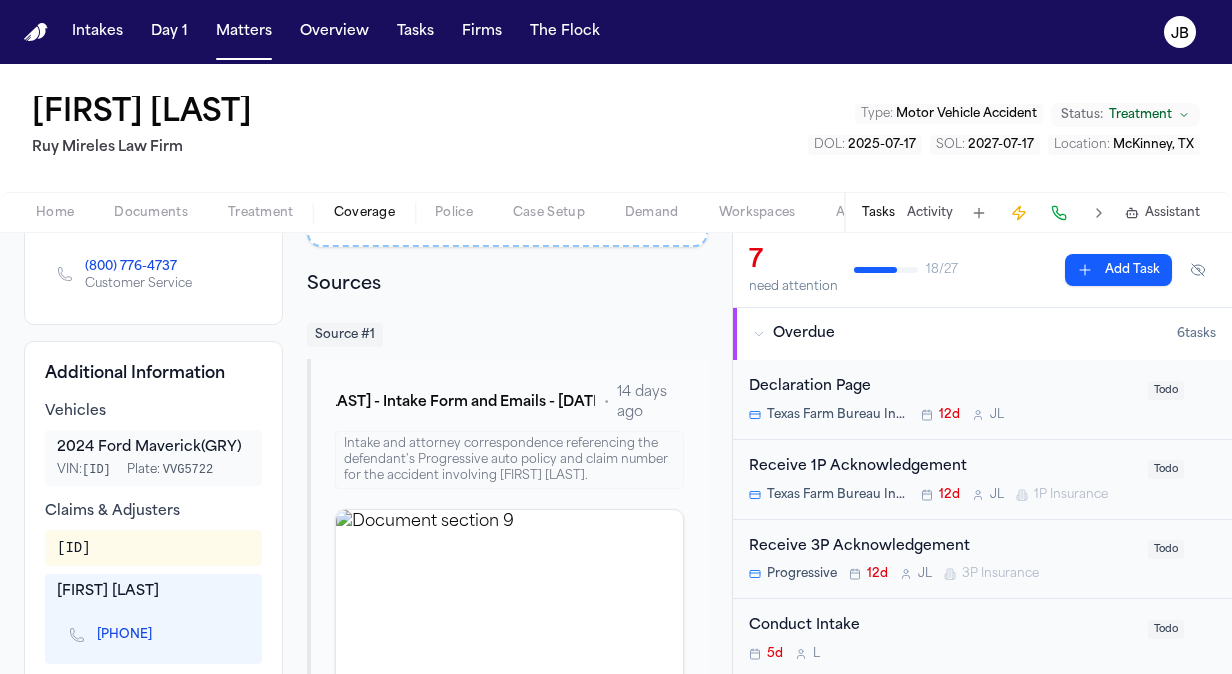 scroll, scrollTop: 479, scrollLeft: 0, axis: vertical 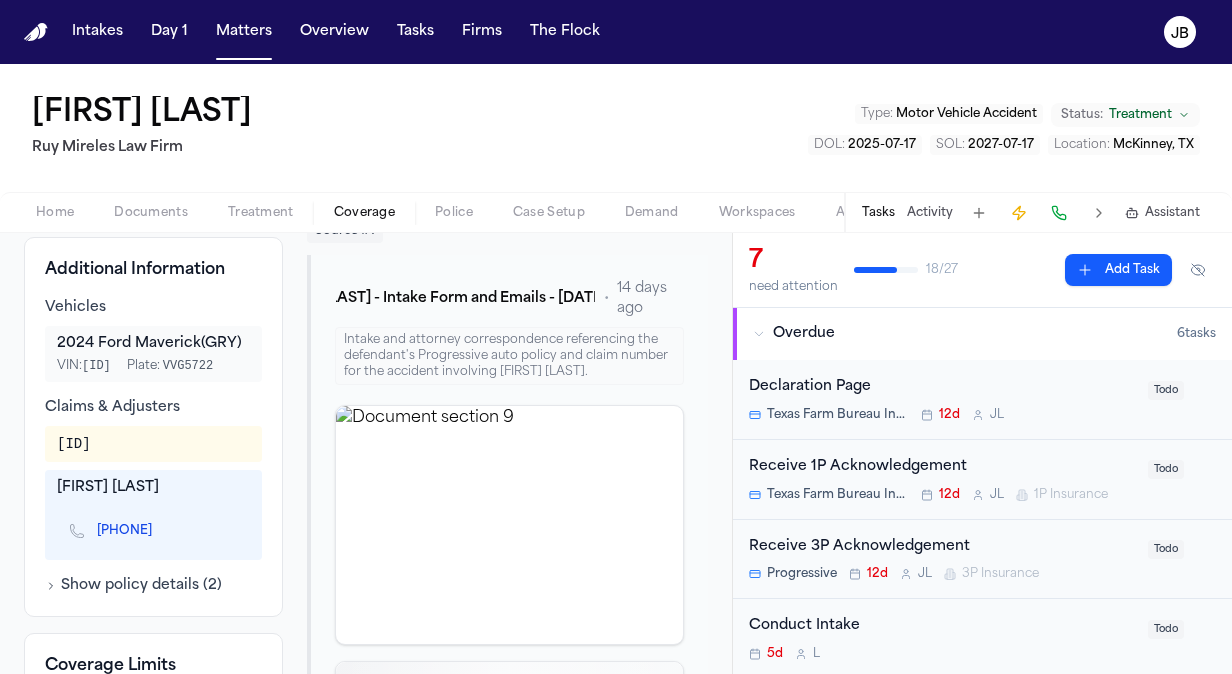 drag, startPoint x: 212, startPoint y: 546, endPoint x: 103, endPoint y: 536, distance: 109.457756 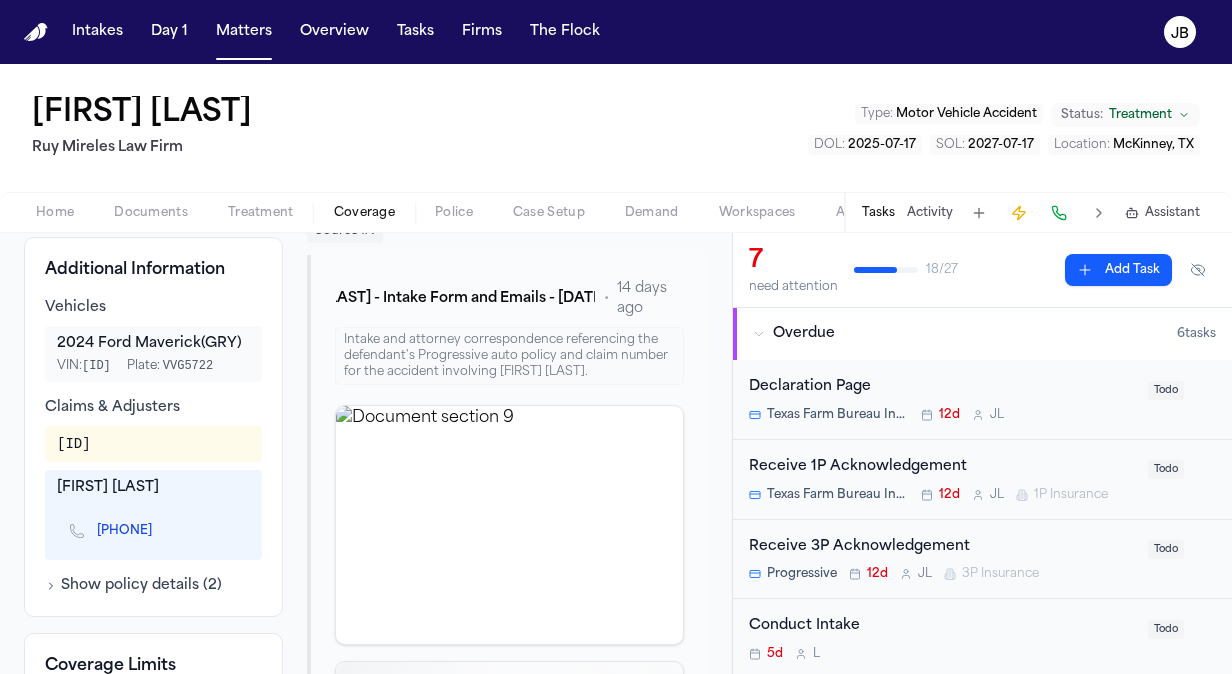 copy on "[PHONE]" 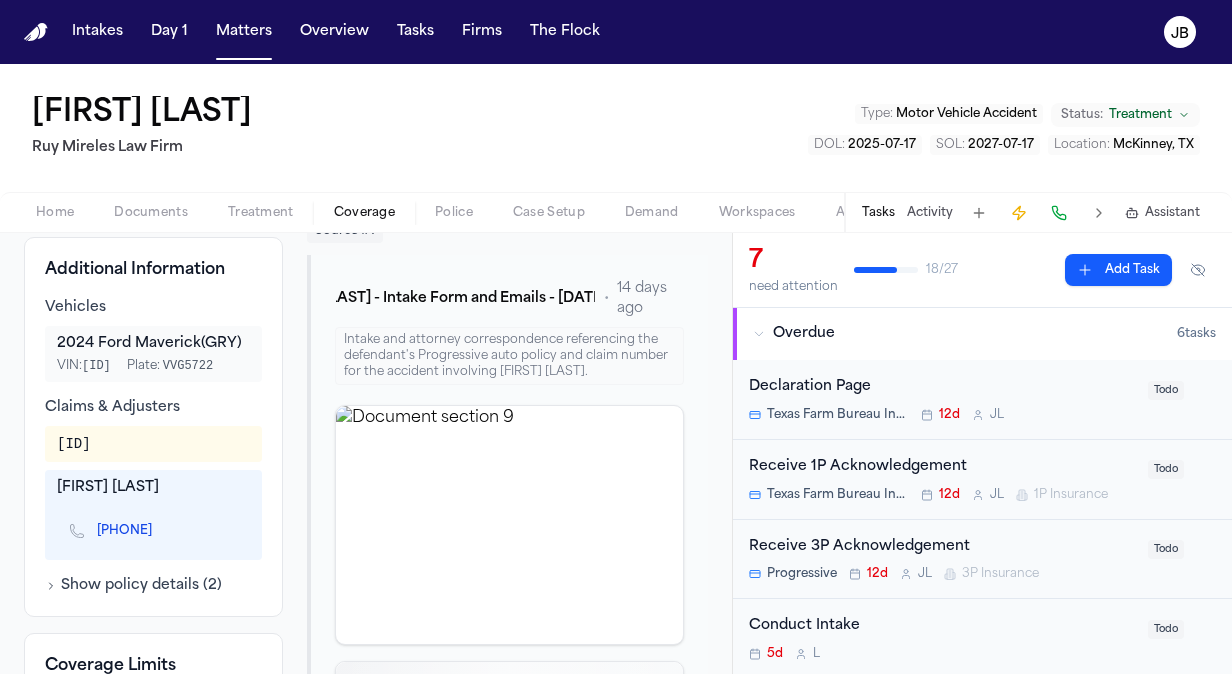 click on "Show policy details ( 2 )" at bounding box center (133, 586) 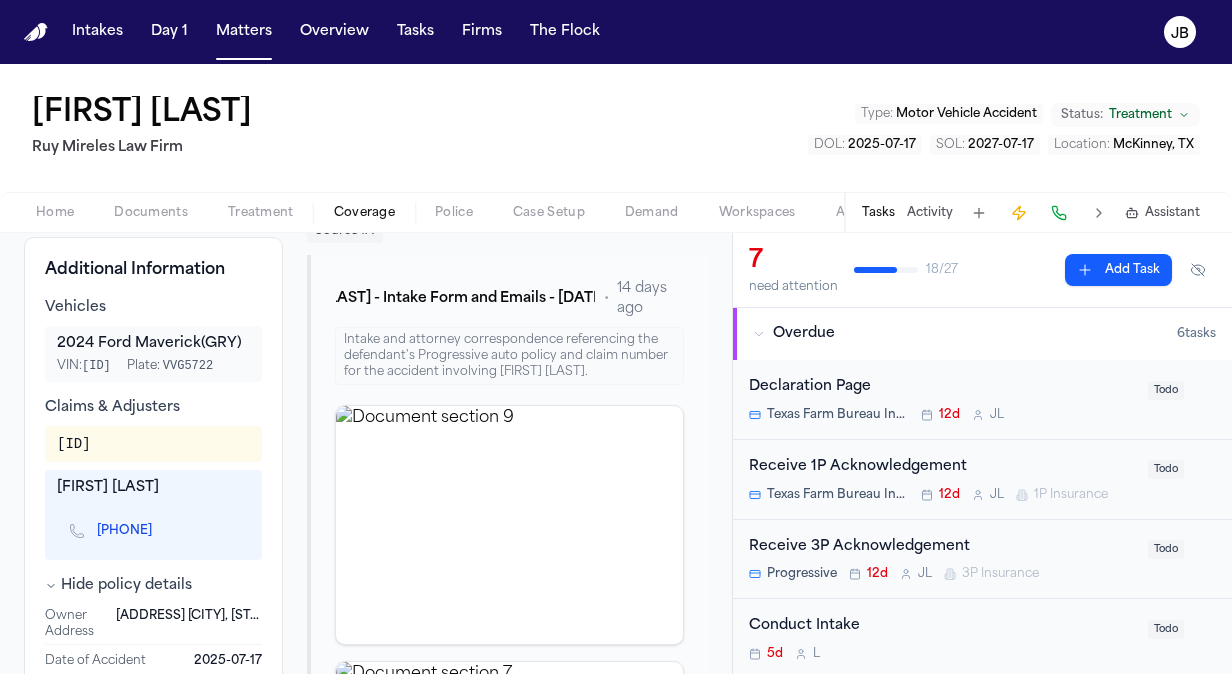scroll, scrollTop: 472, scrollLeft: 0, axis: vertical 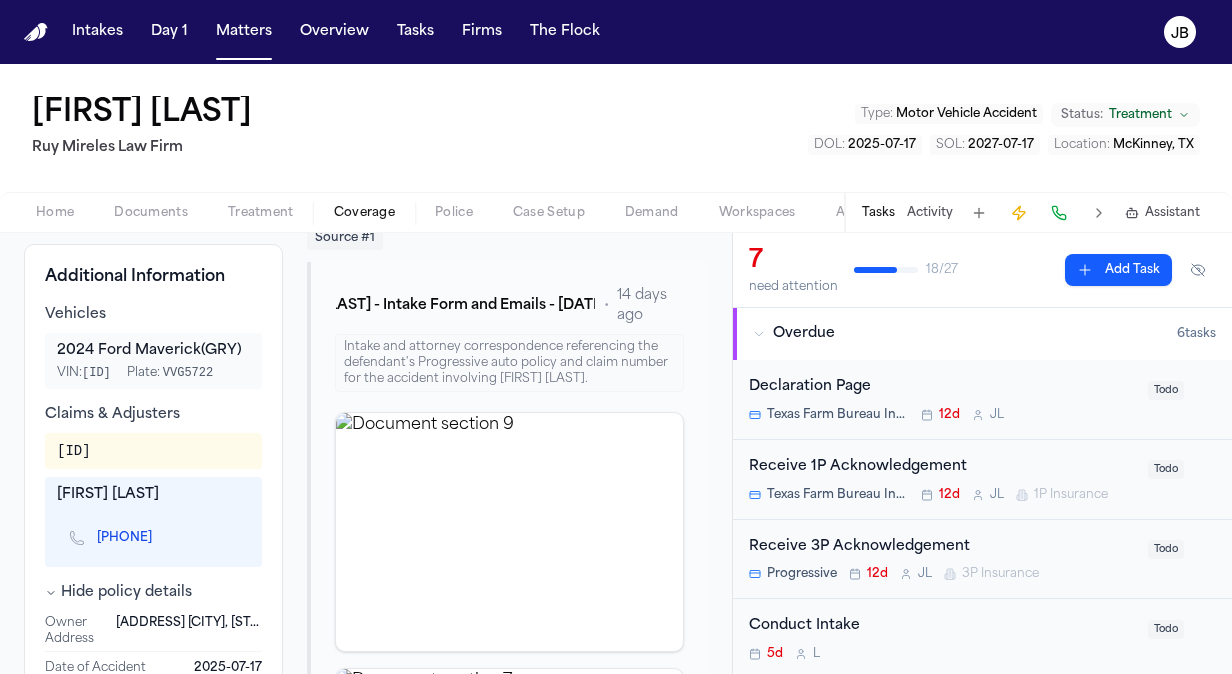 click on "Activity" at bounding box center (930, 213) 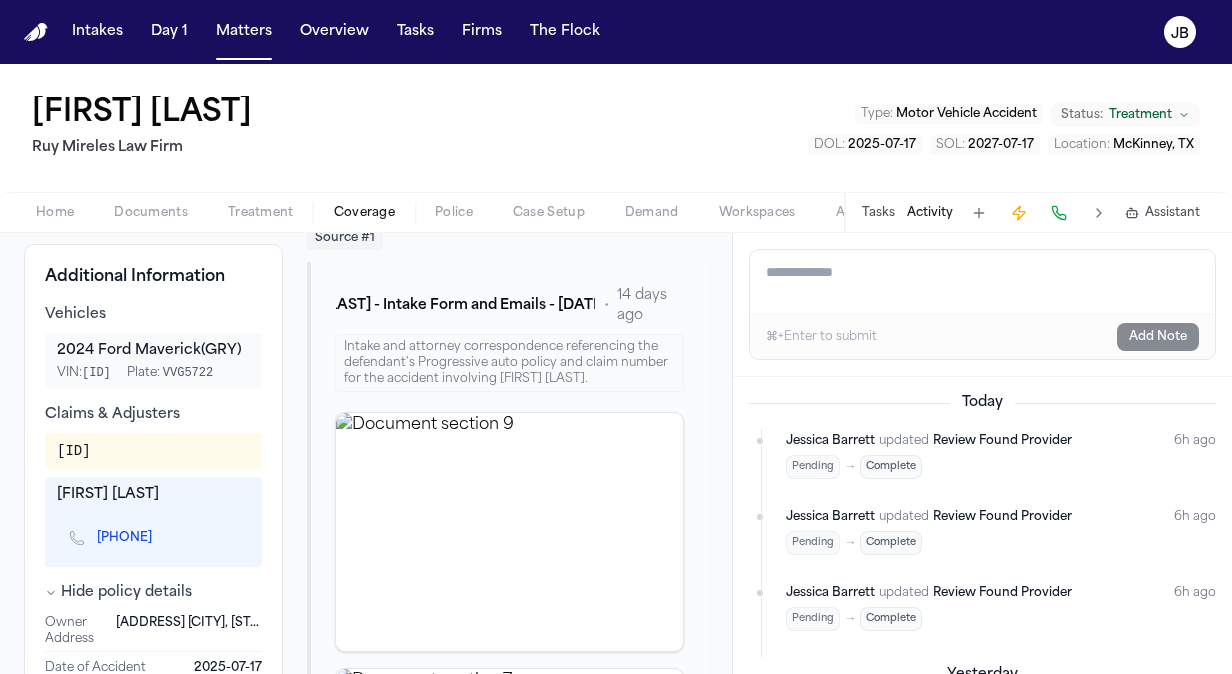 click on "Add a note to this matter" at bounding box center (982, 282) 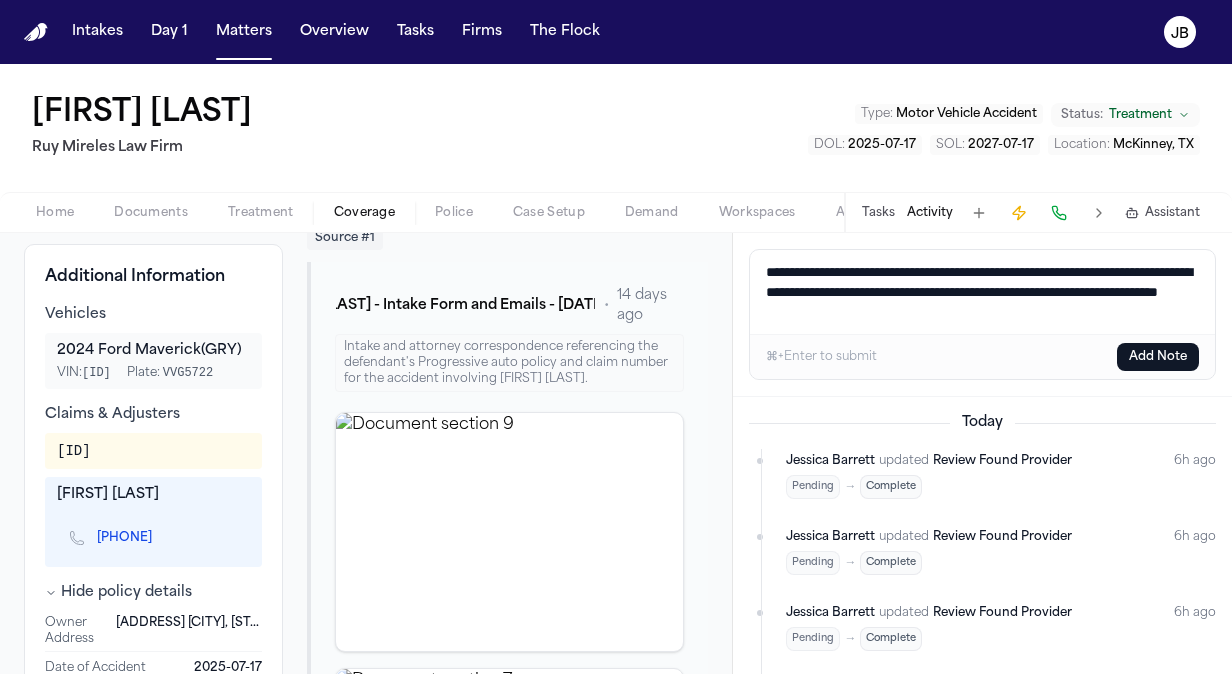 drag, startPoint x: 1040, startPoint y: 306, endPoint x: 648, endPoint y: 252, distance: 395.7019 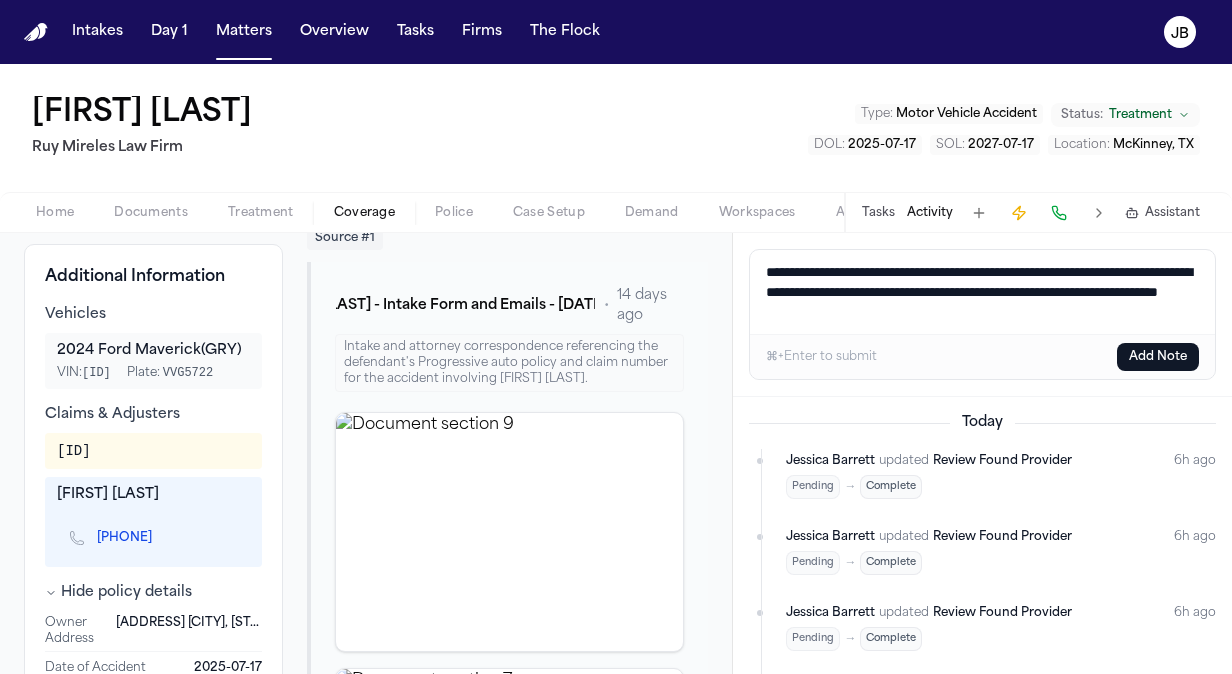 type on "**********" 